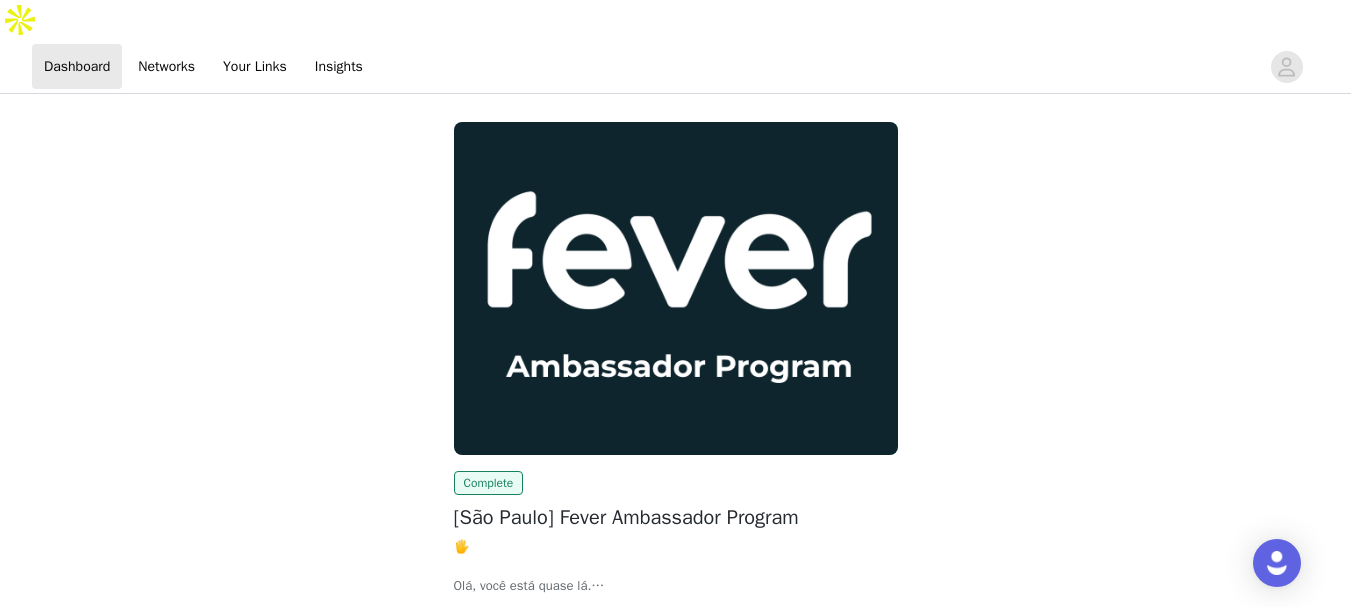 scroll, scrollTop: 0, scrollLeft: 0, axis: both 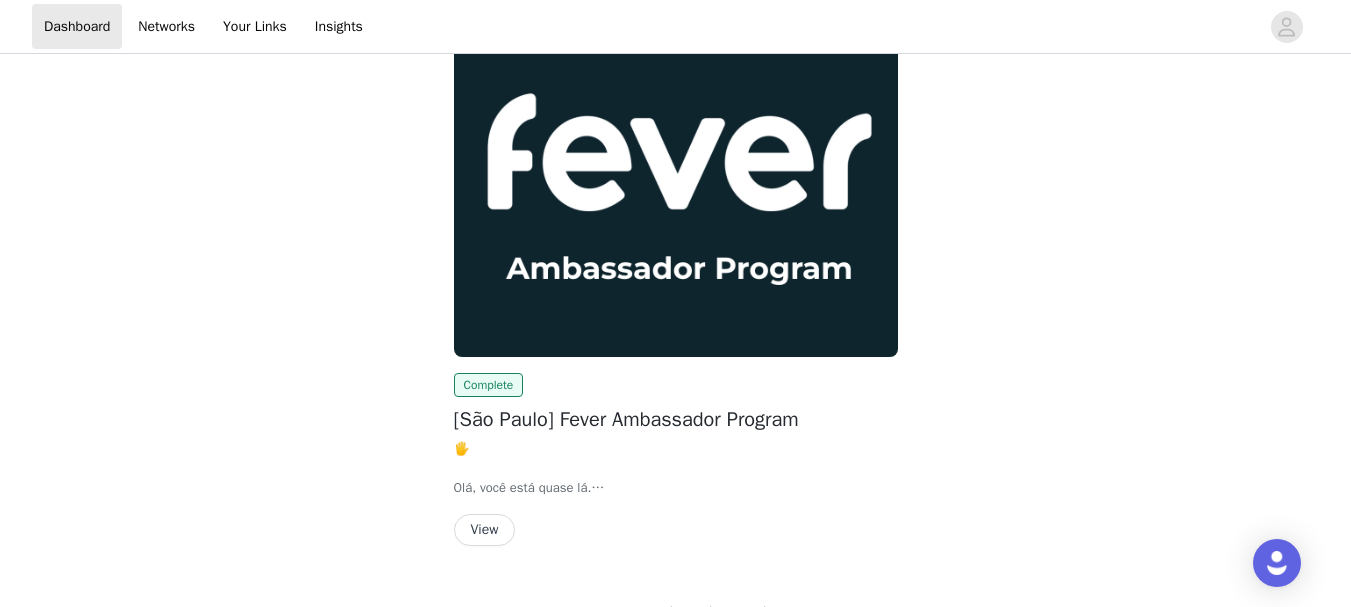 click on "View" at bounding box center (485, 530) 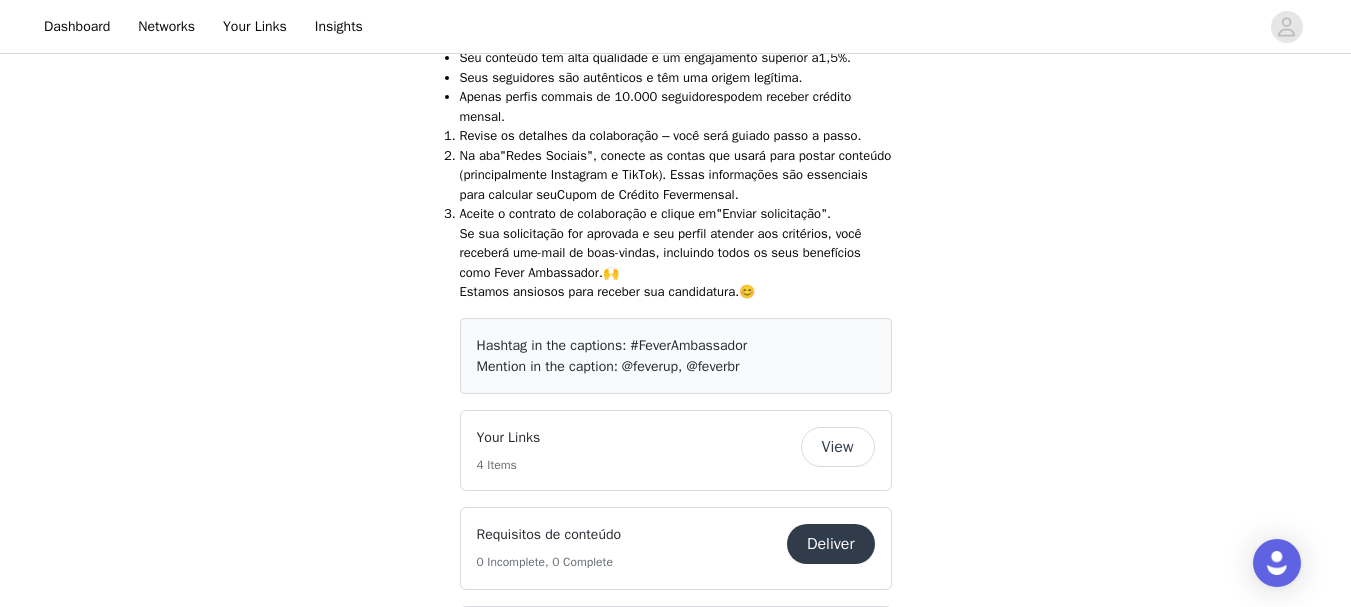 scroll, scrollTop: 800, scrollLeft: 0, axis: vertical 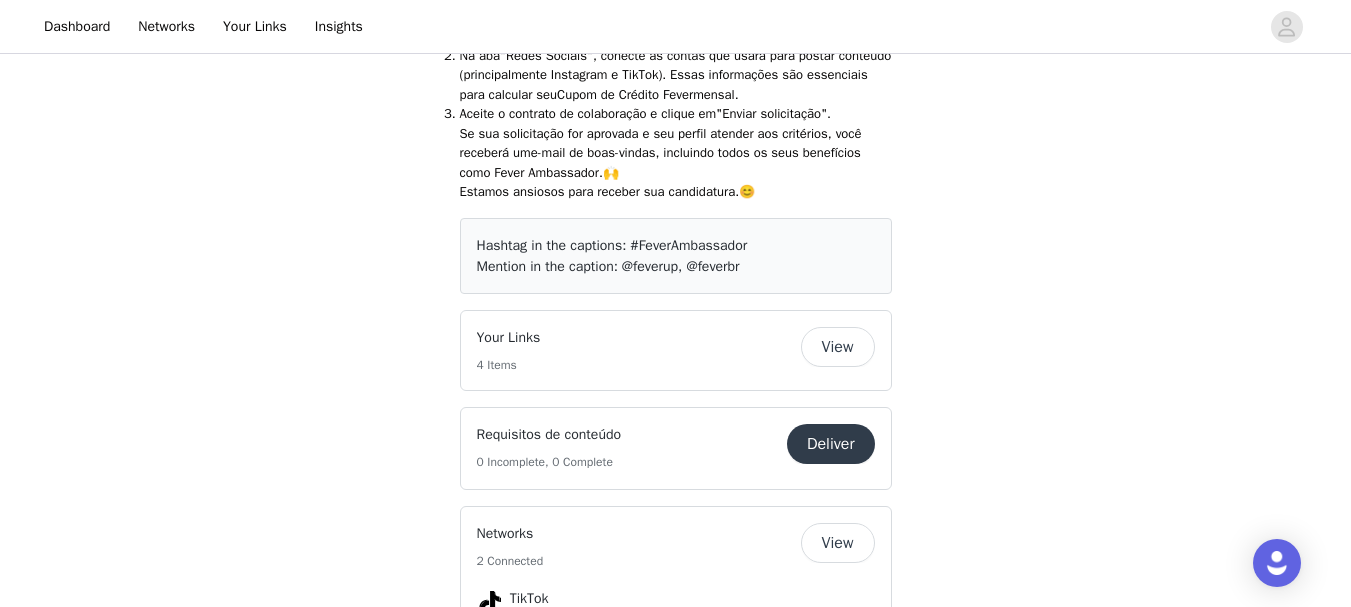 click on "View" at bounding box center [838, 347] 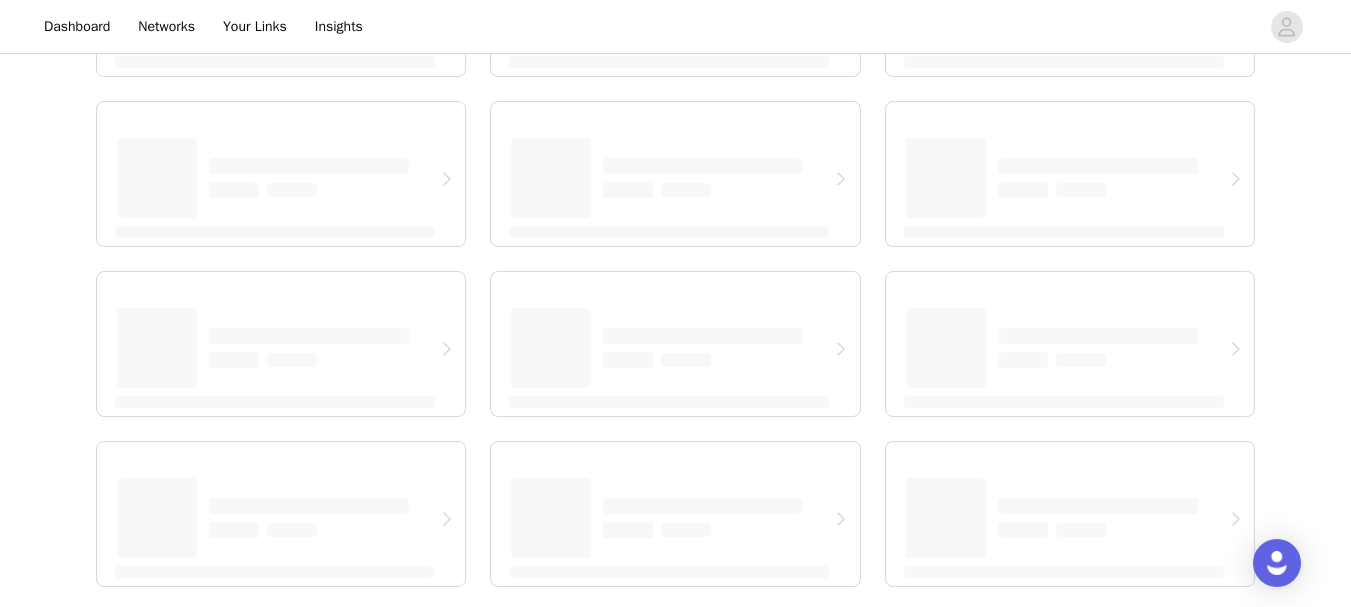 scroll, scrollTop: 0, scrollLeft: 0, axis: both 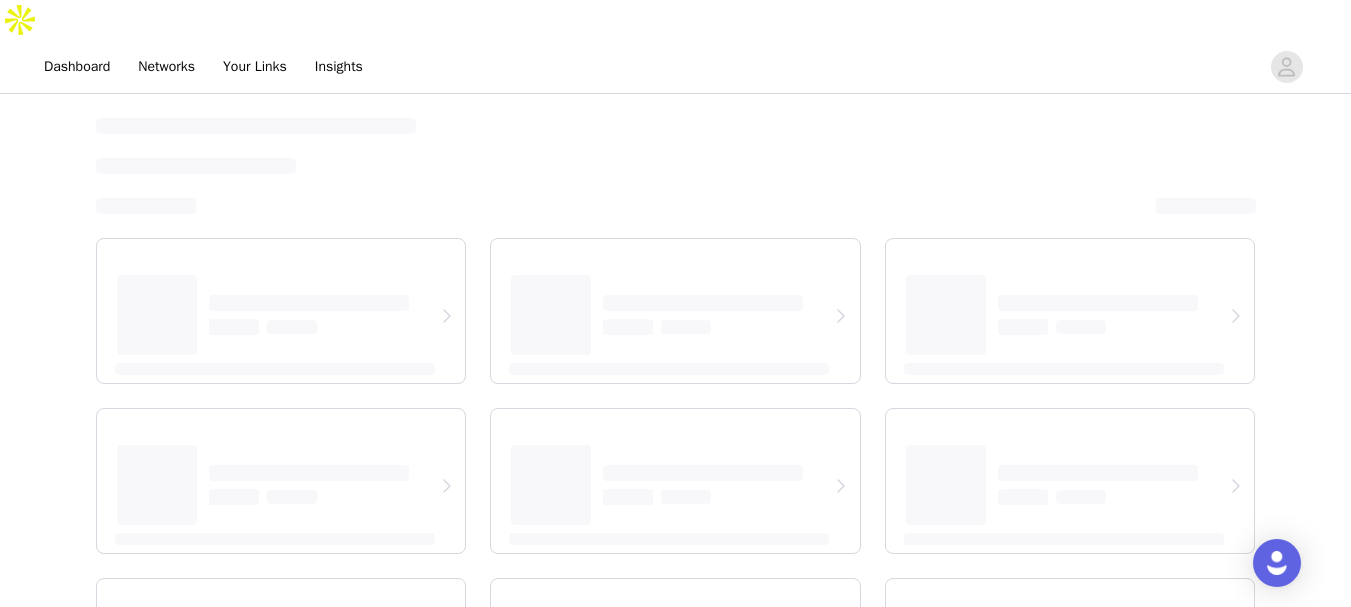 select on "12" 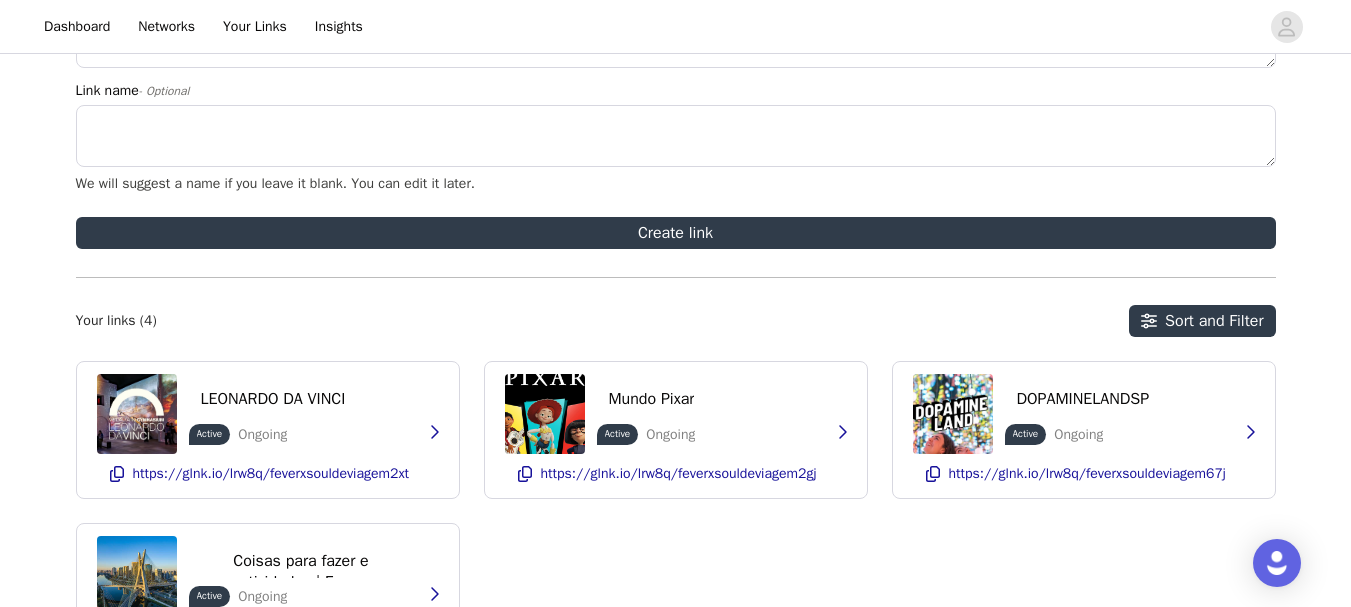 scroll, scrollTop: 210, scrollLeft: 0, axis: vertical 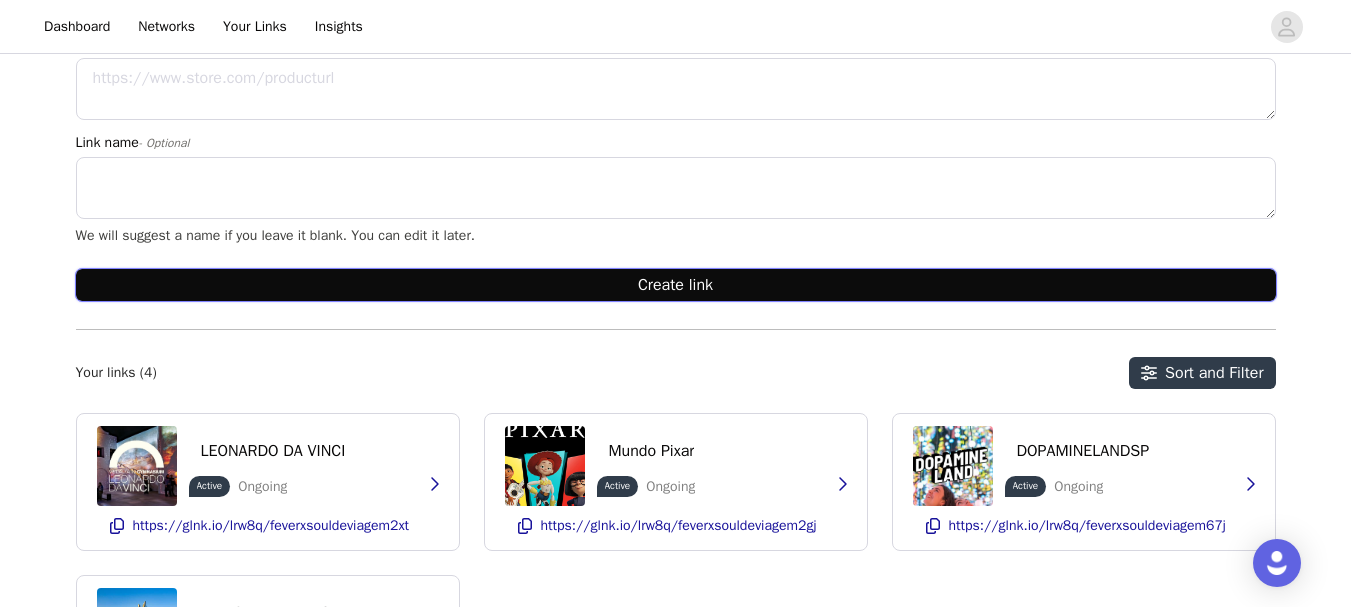 click on "Create link" at bounding box center (676, 285) 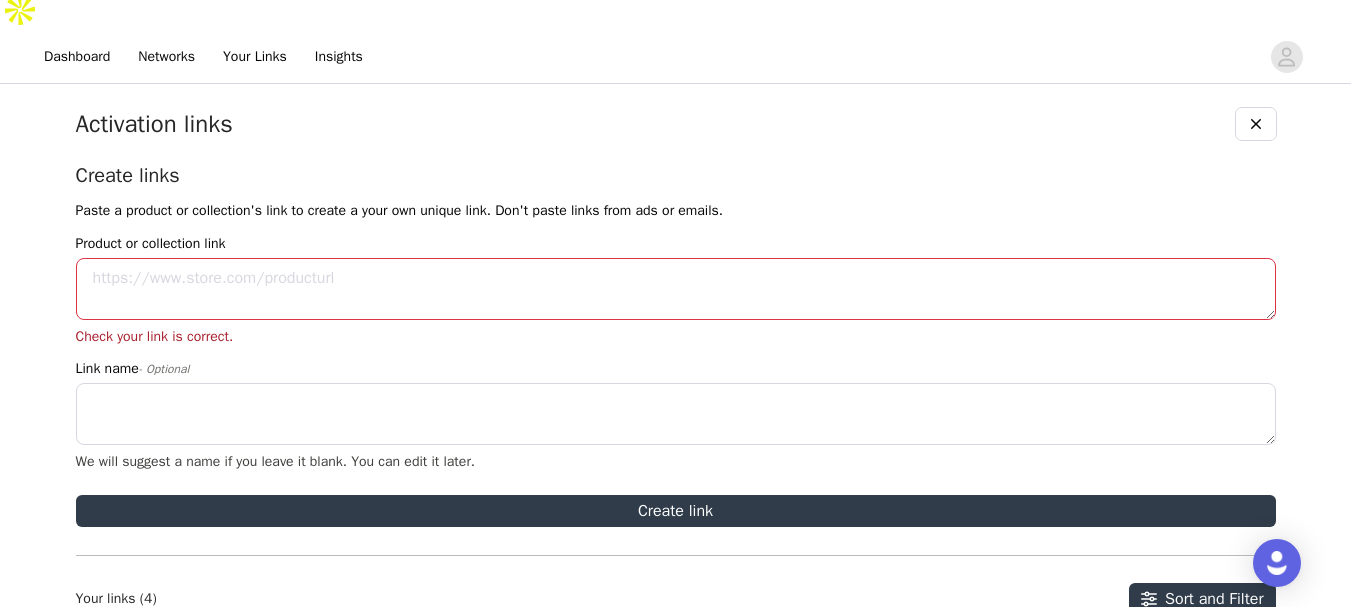 scroll, scrollTop: 0, scrollLeft: 0, axis: both 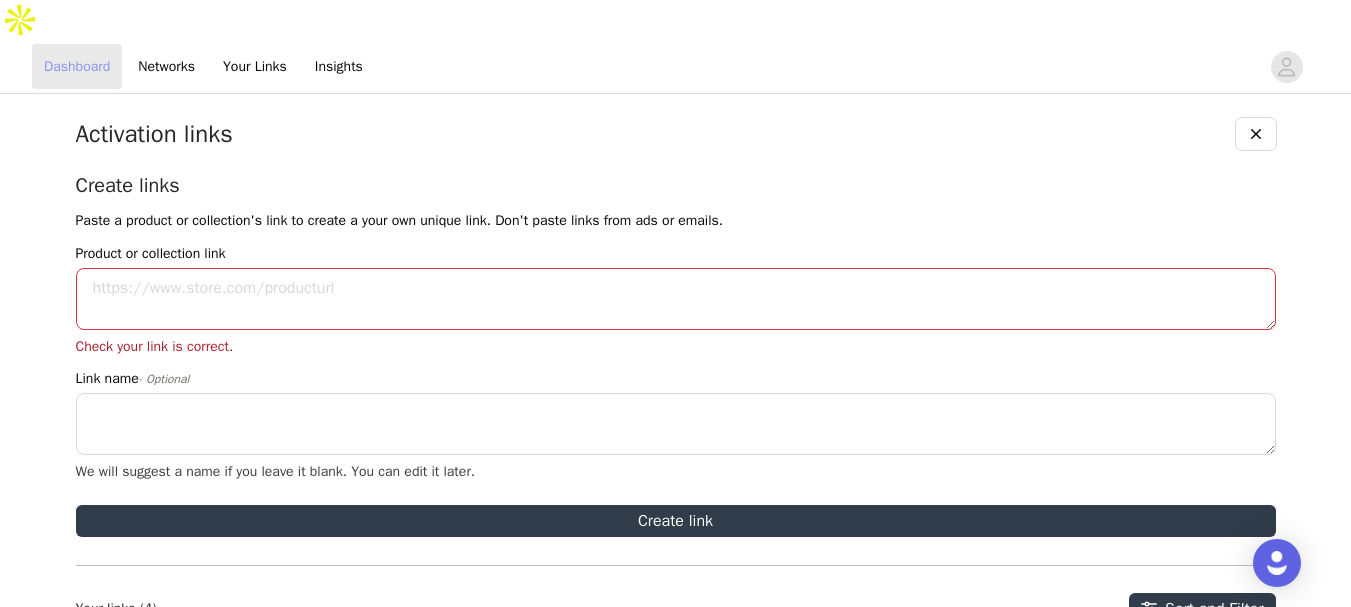 click on "Dashboard" at bounding box center [77, 66] 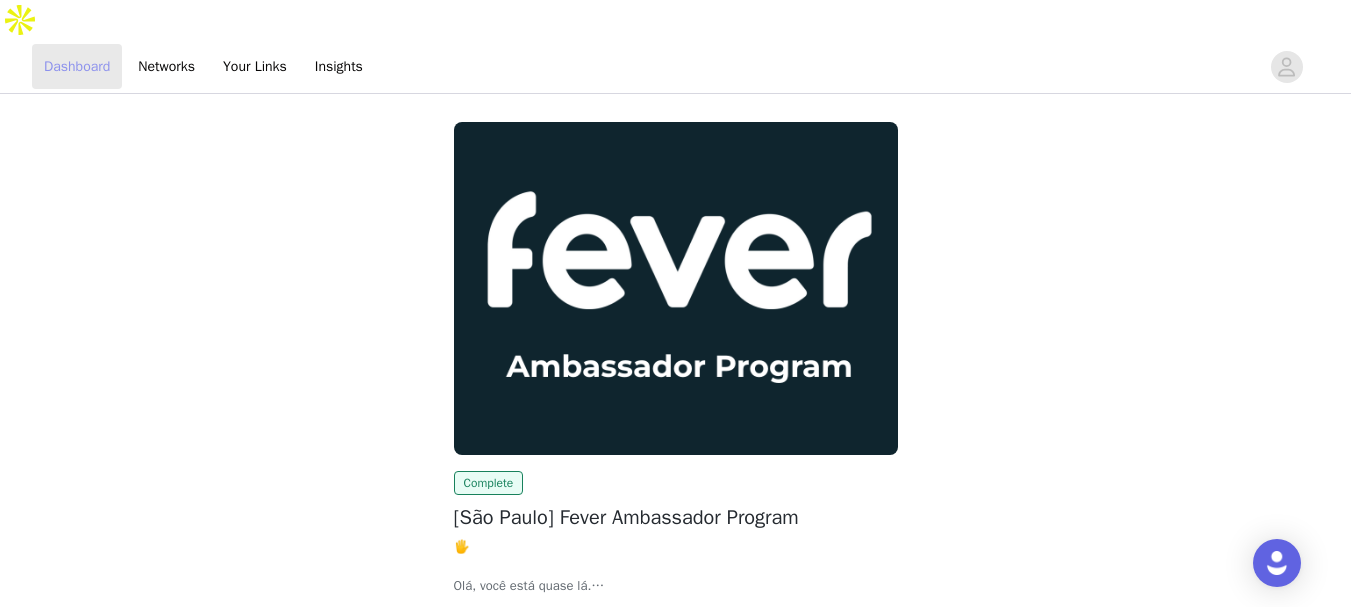 scroll, scrollTop: 98, scrollLeft: 0, axis: vertical 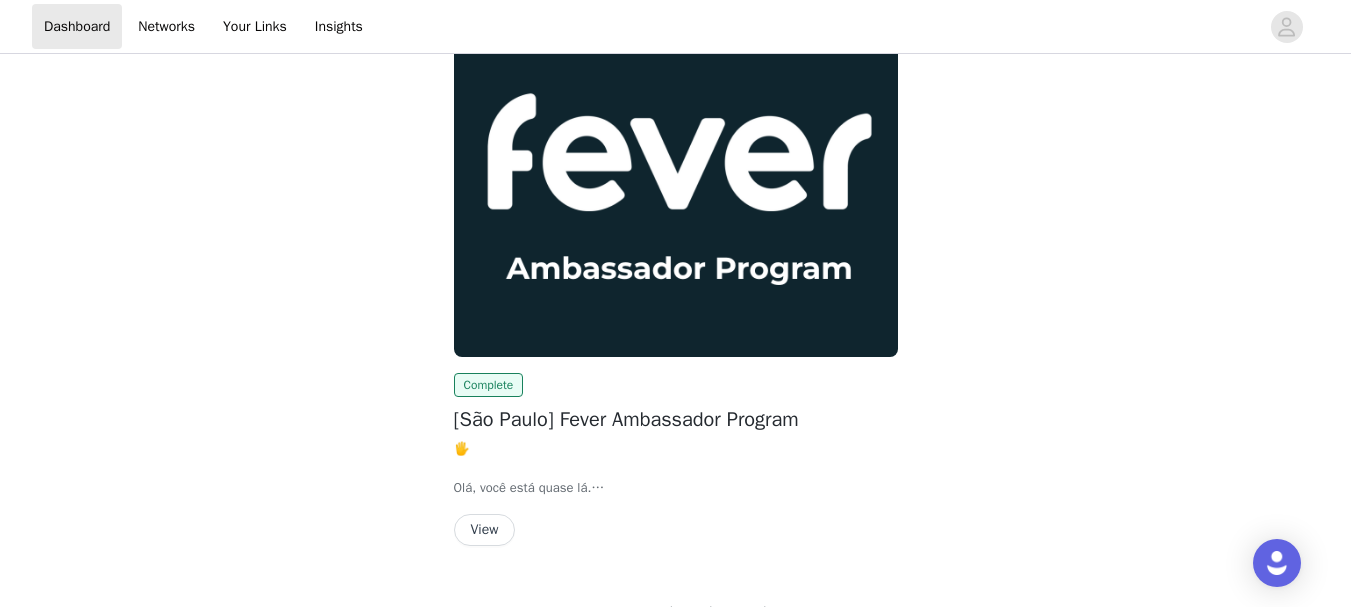 click on "View" at bounding box center (485, 530) 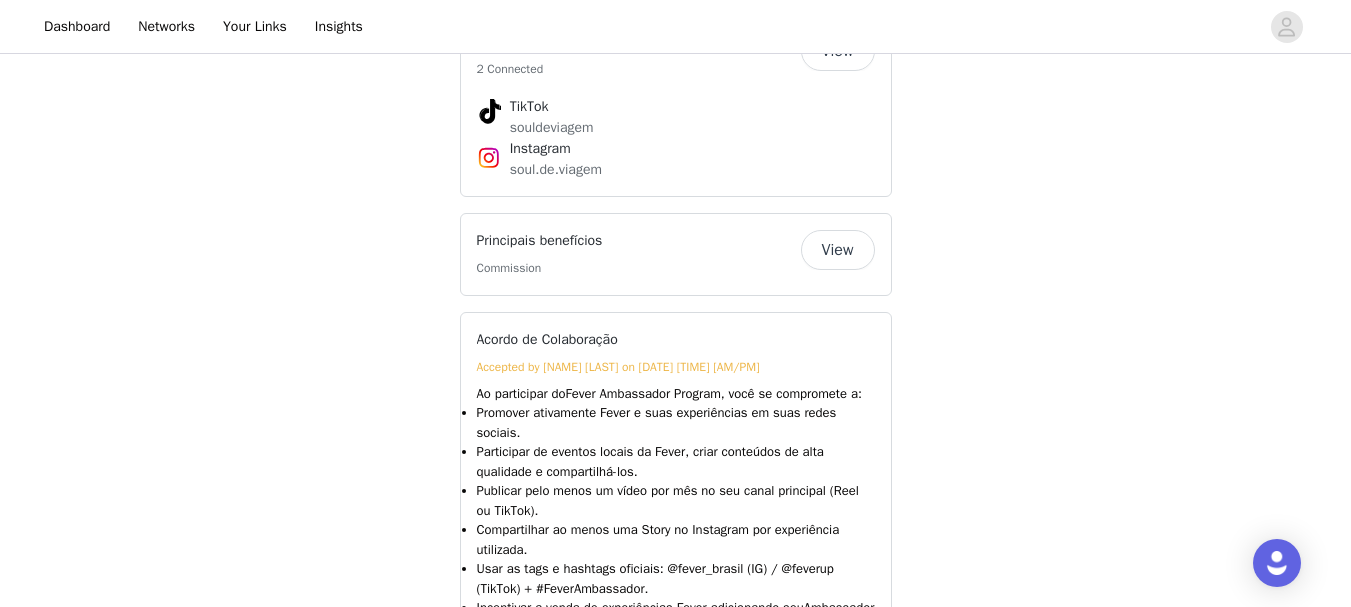 scroll, scrollTop: 1300, scrollLeft: 0, axis: vertical 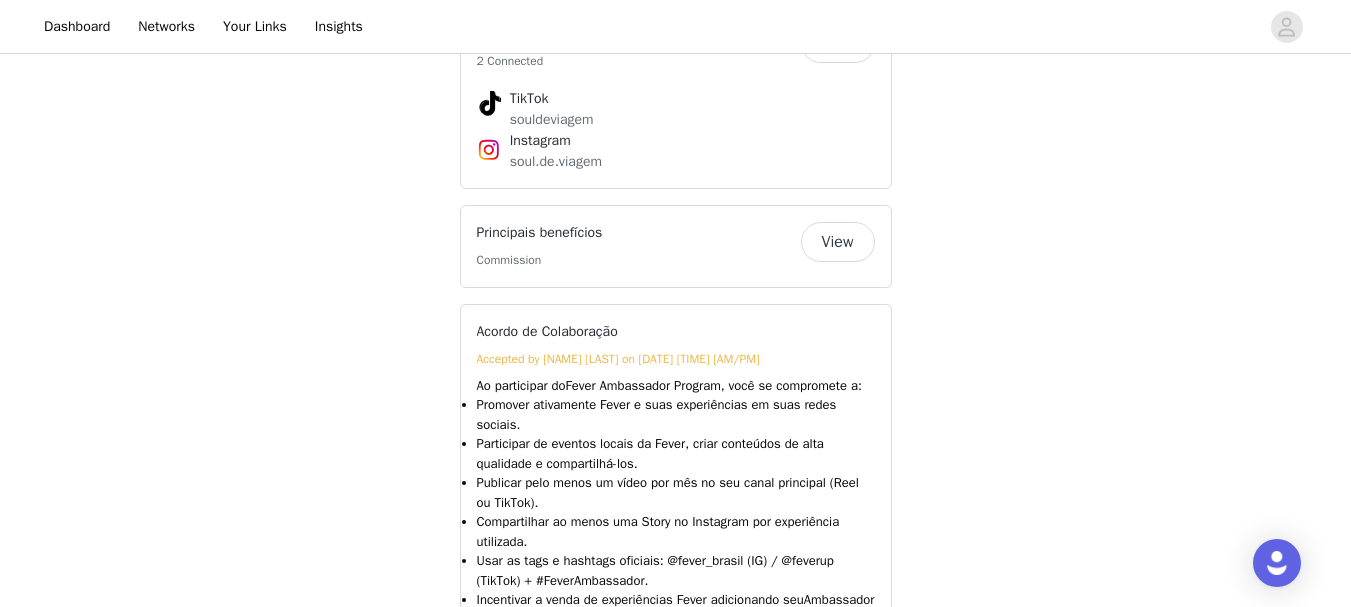 click on "View" at bounding box center (838, 242) 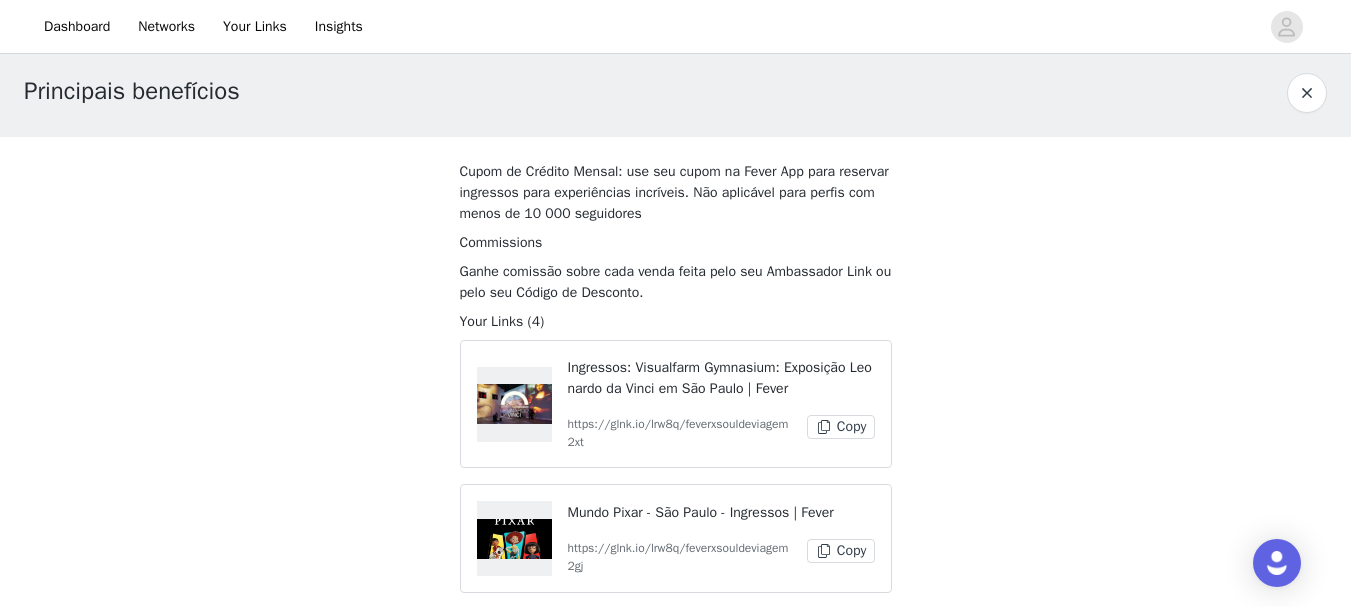 scroll, scrollTop: 0, scrollLeft: 0, axis: both 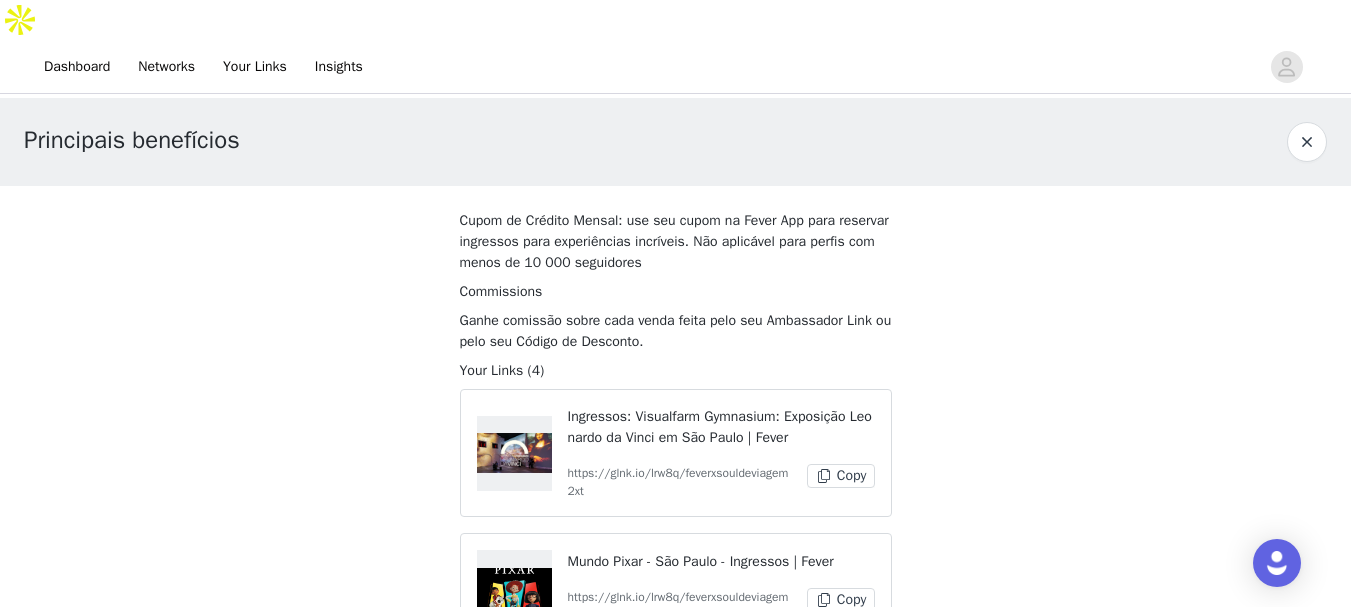 click at bounding box center (1307, 142) 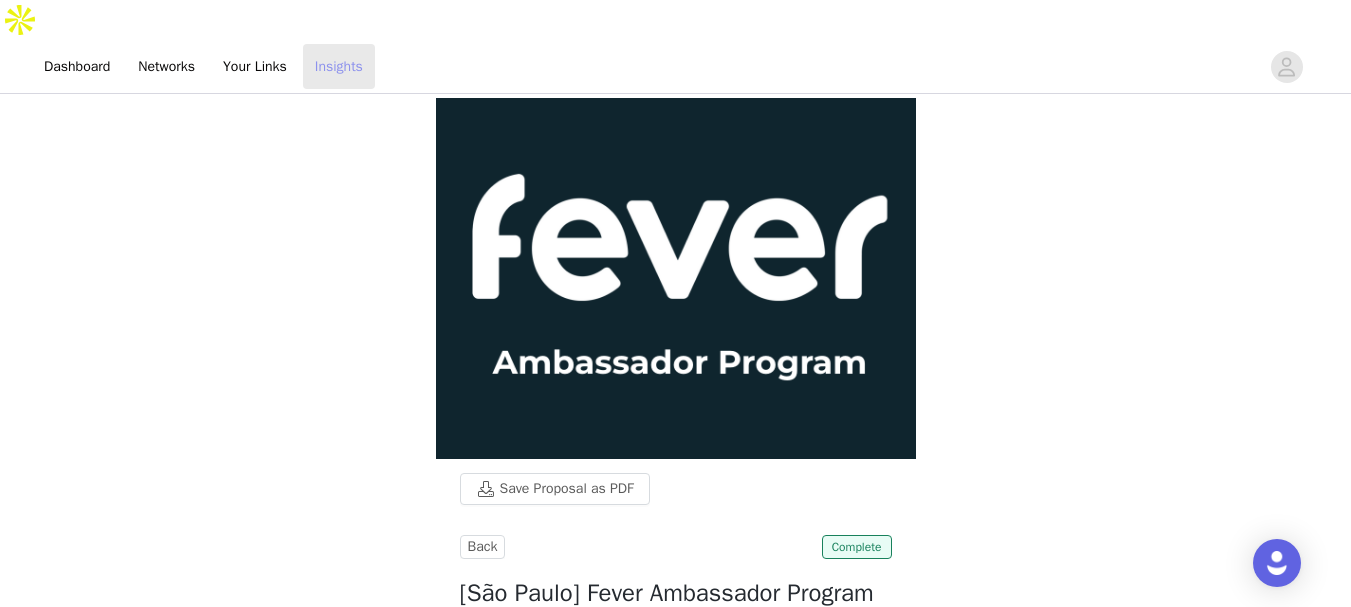 click on "Insights" at bounding box center [339, 66] 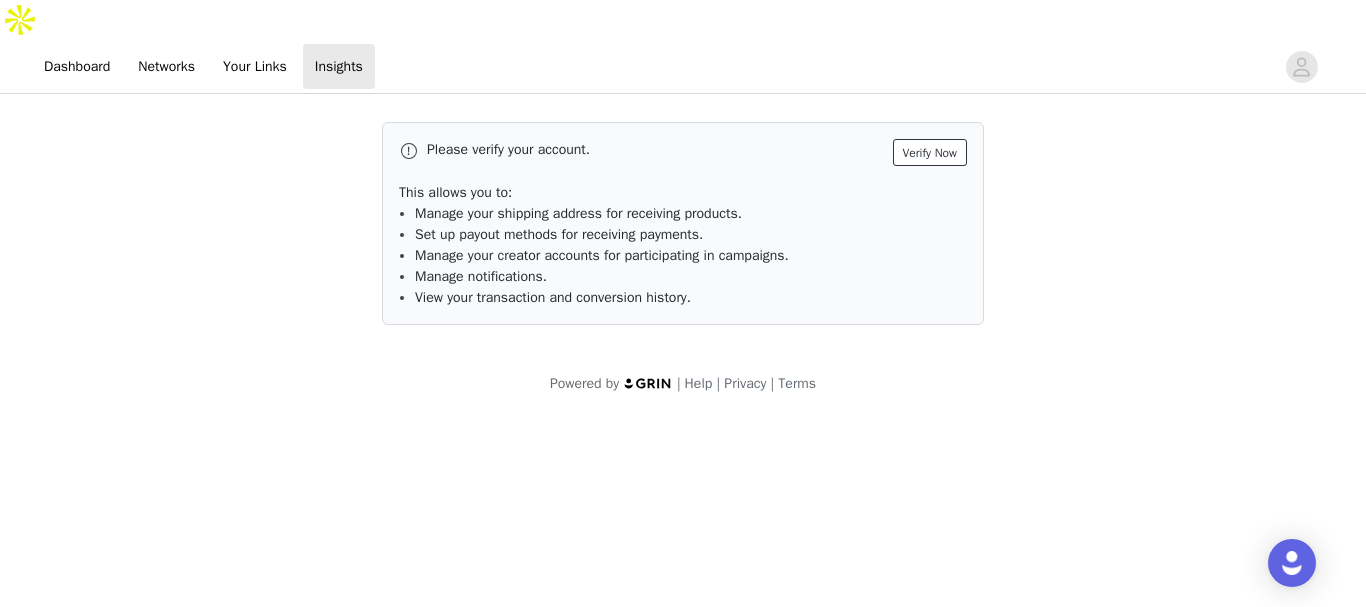 click on "Verify Now" at bounding box center [930, 152] 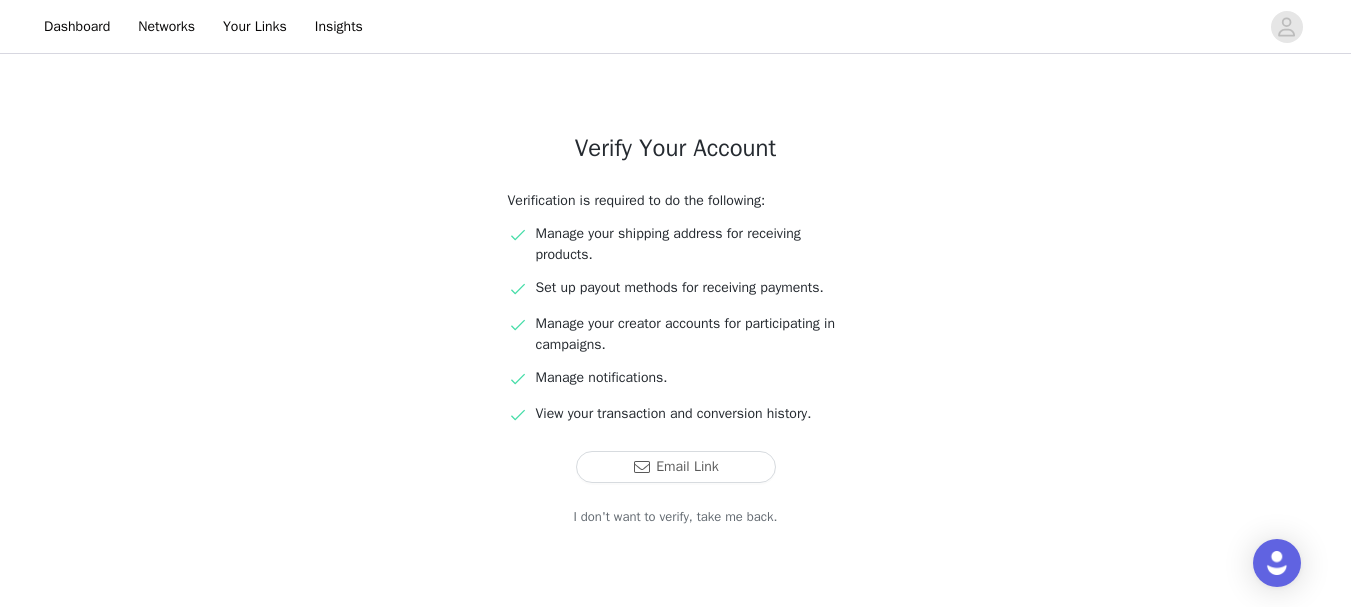 scroll, scrollTop: 133, scrollLeft: 0, axis: vertical 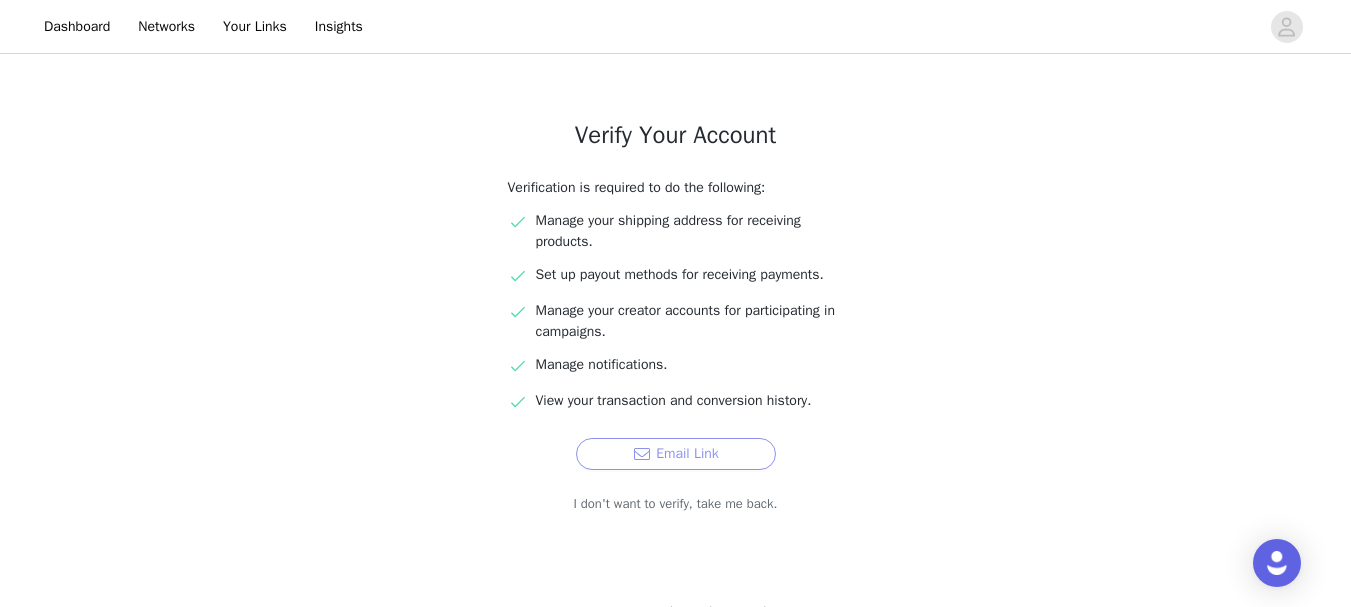 click on "Email Link" at bounding box center [676, 454] 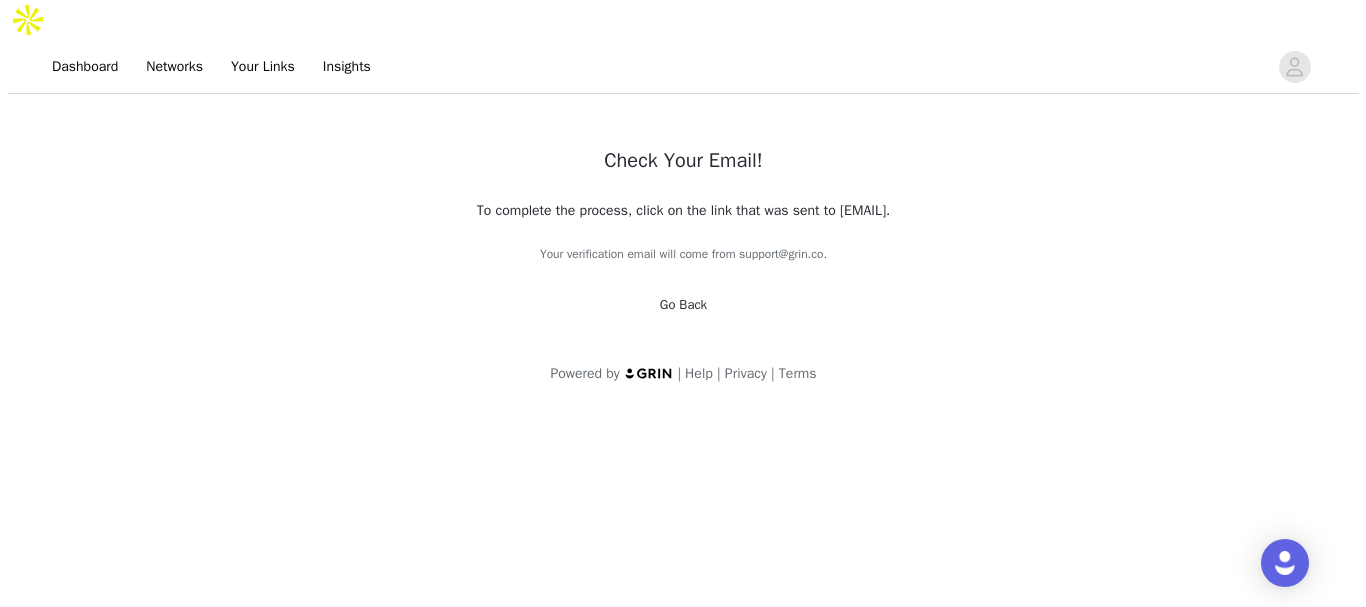 scroll, scrollTop: 0, scrollLeft: 0, axis: both 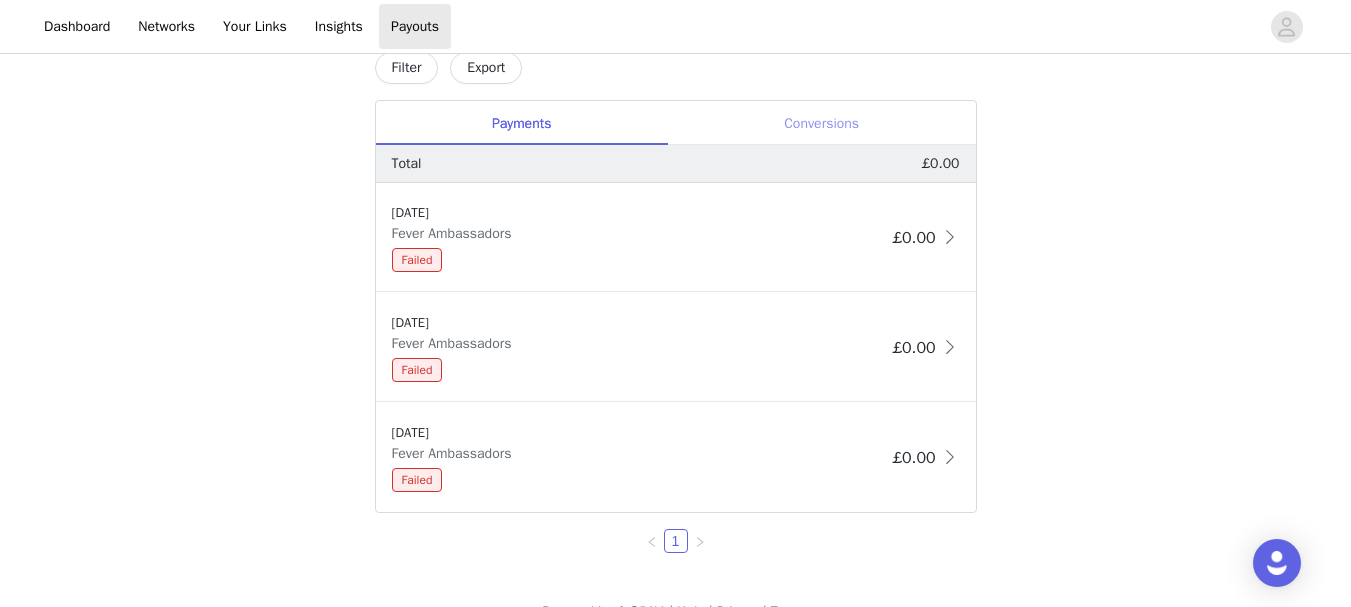 click on "Conversions" at bounding box center [822, 123] 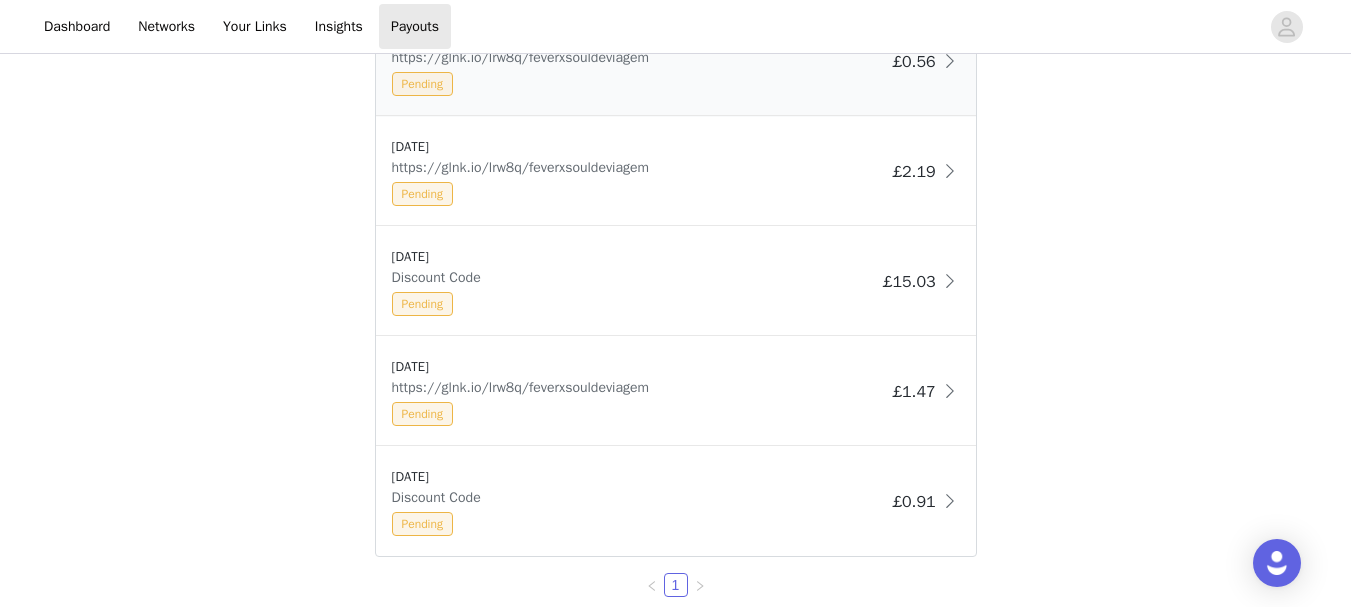 scroll, scrollTop: 1184, scrollLeft: 0, axis: vertical 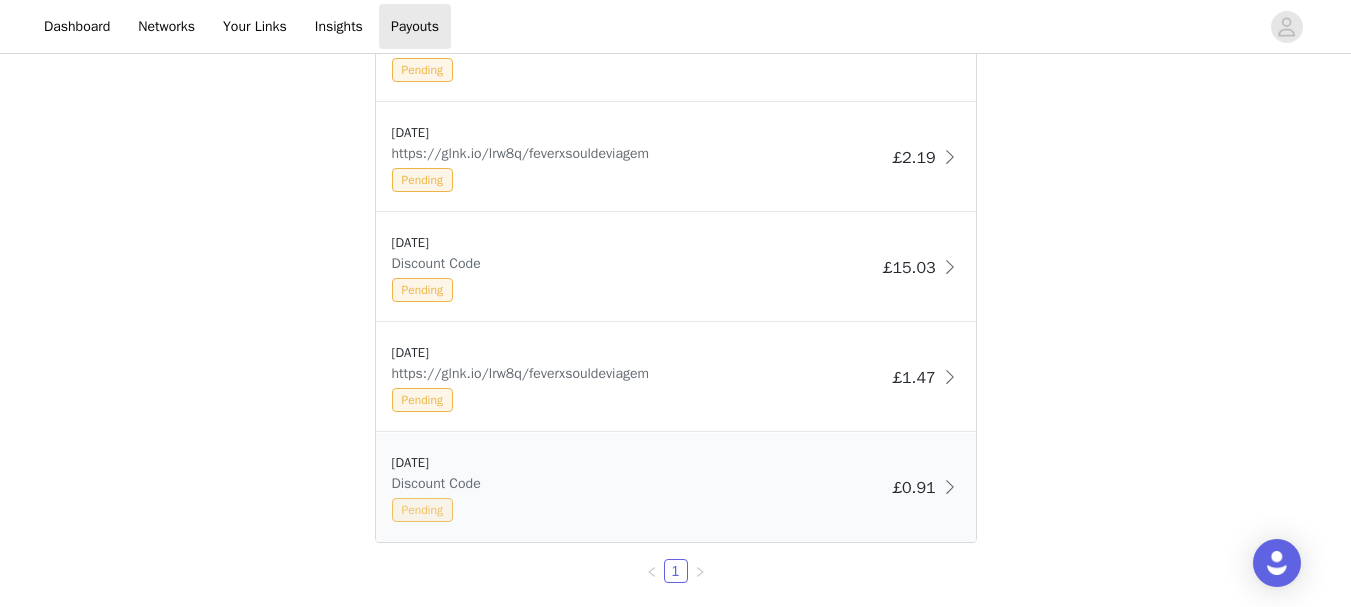 click on "Pending" at bounding box center (422, 510) 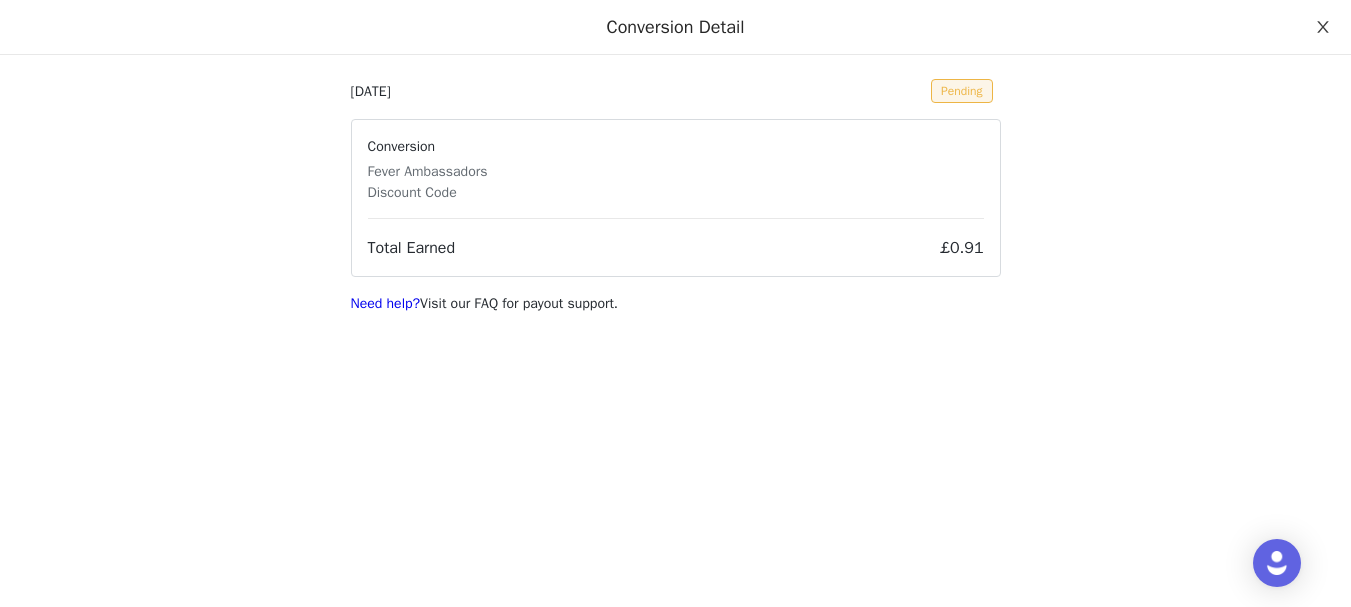 click at bounding box center (1323, 28) 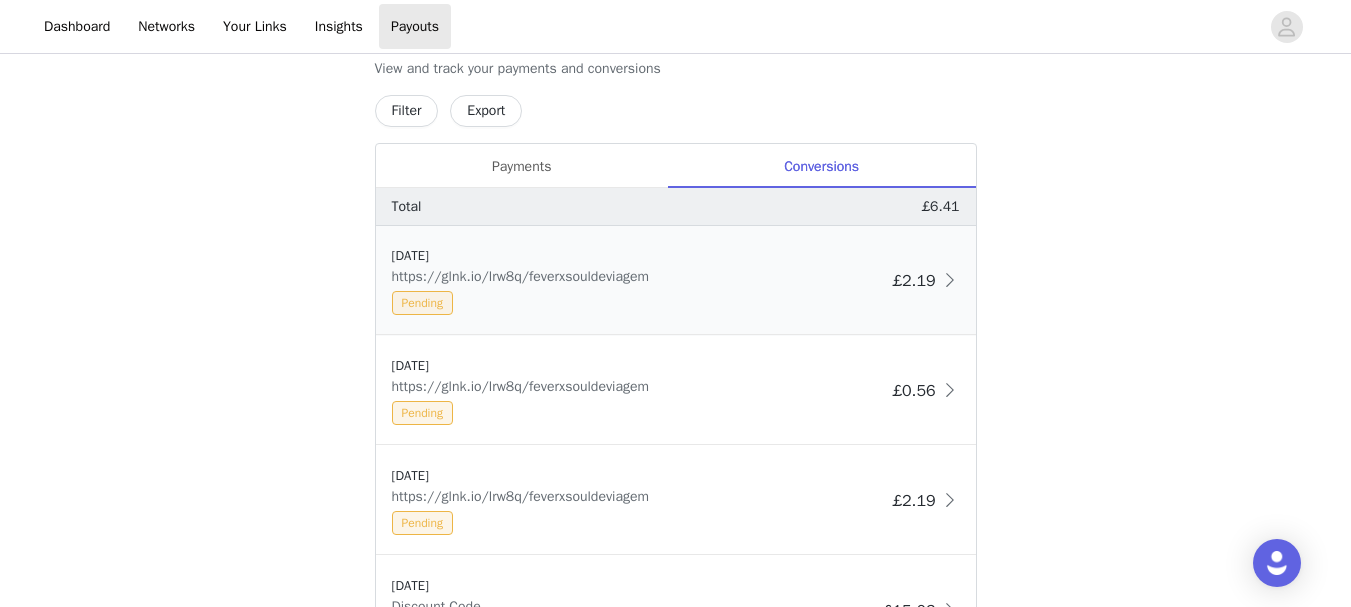 scroll, scrollTop: 900, scrollLeft: 0, axis: vertical 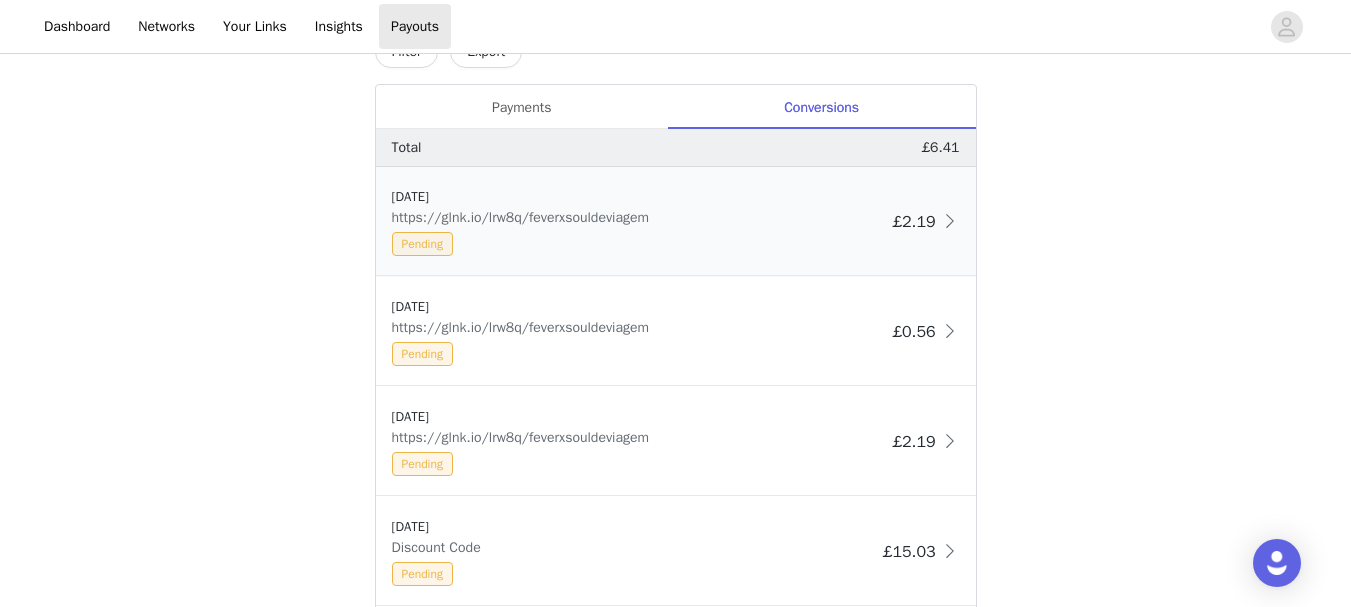 click on "£2.19" at bounding box center (913, 222) 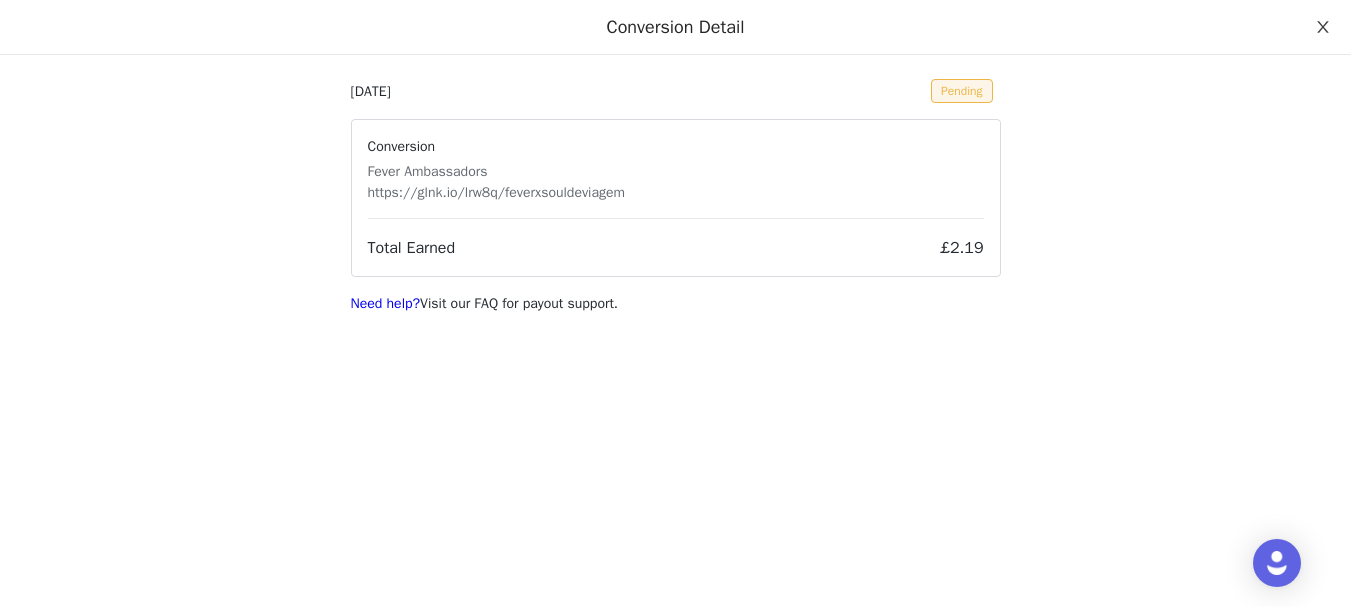 click 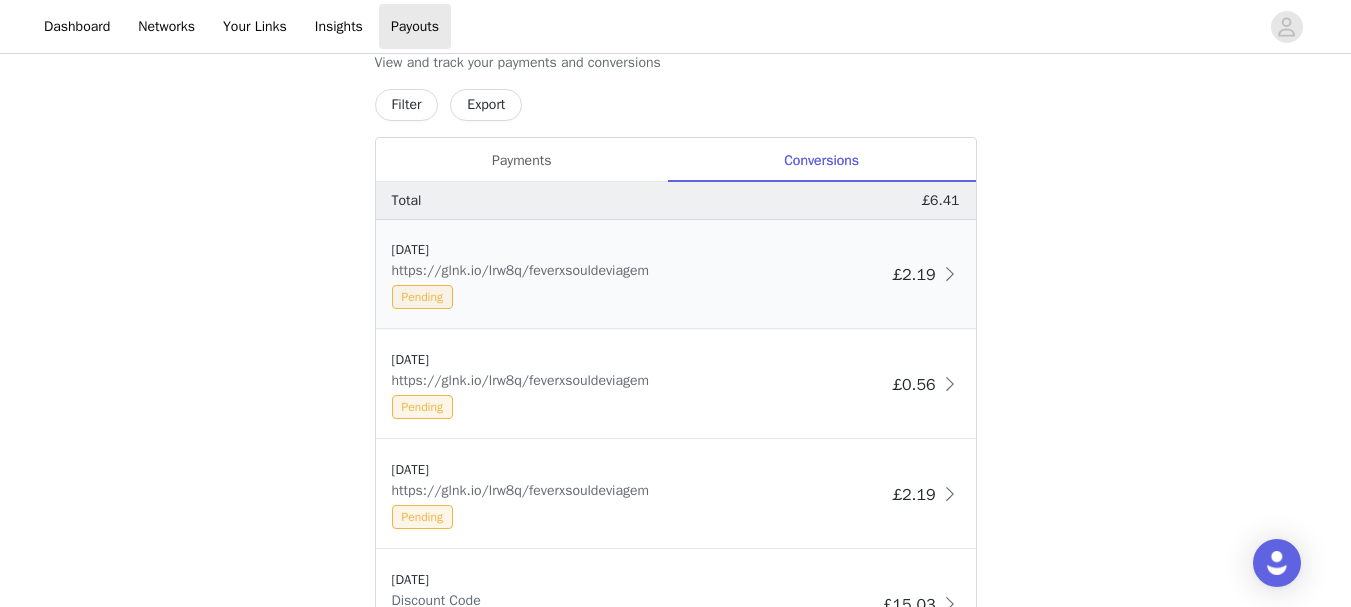 scroll, scrollTop: 814, scrollLeft: 0, axis: vertical 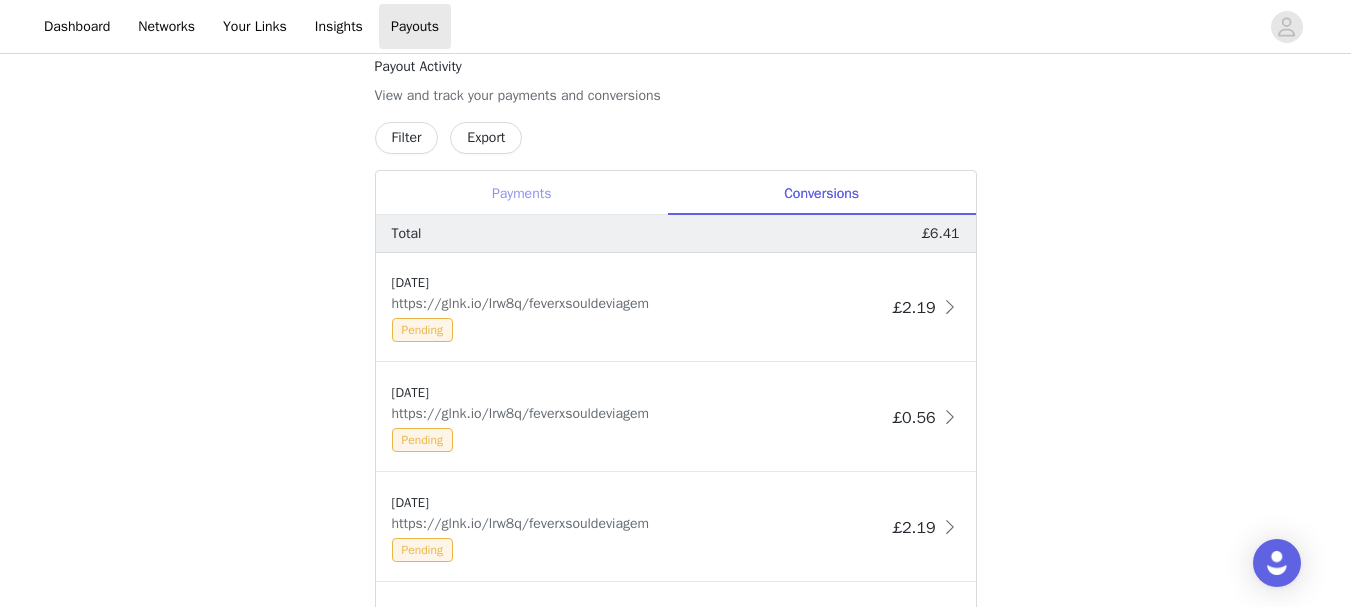 click on "Payments" at bounding box center [522, 193] 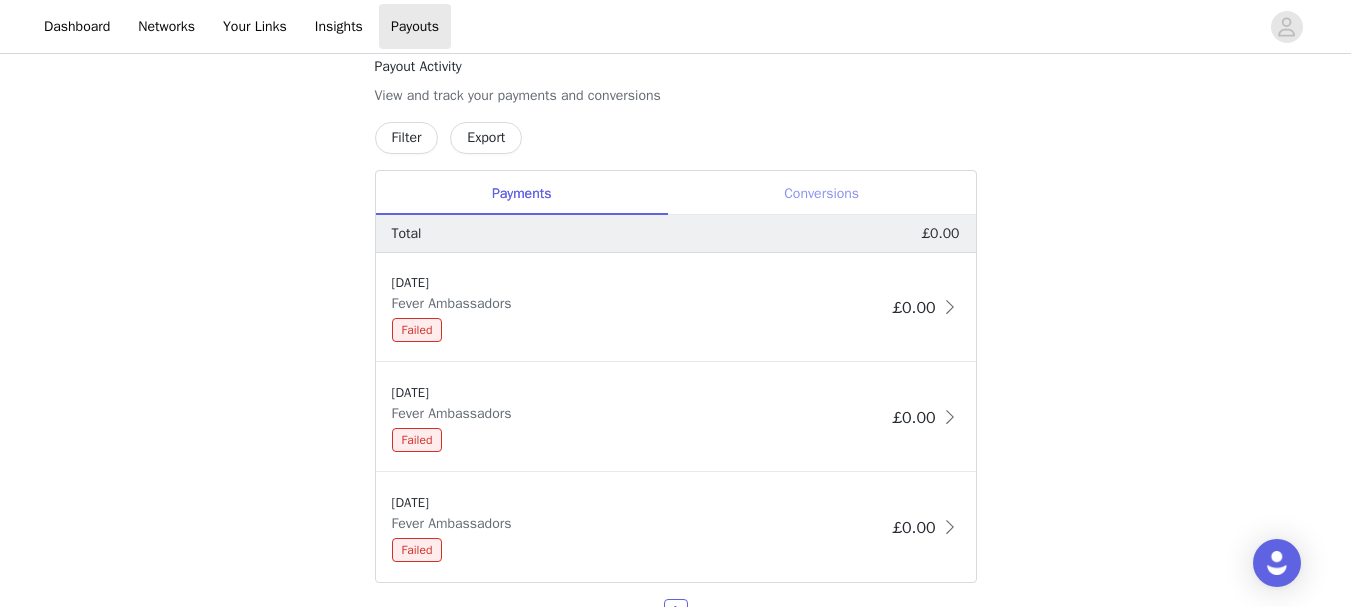 click on "Conversions" at bounding box center (822, 193) 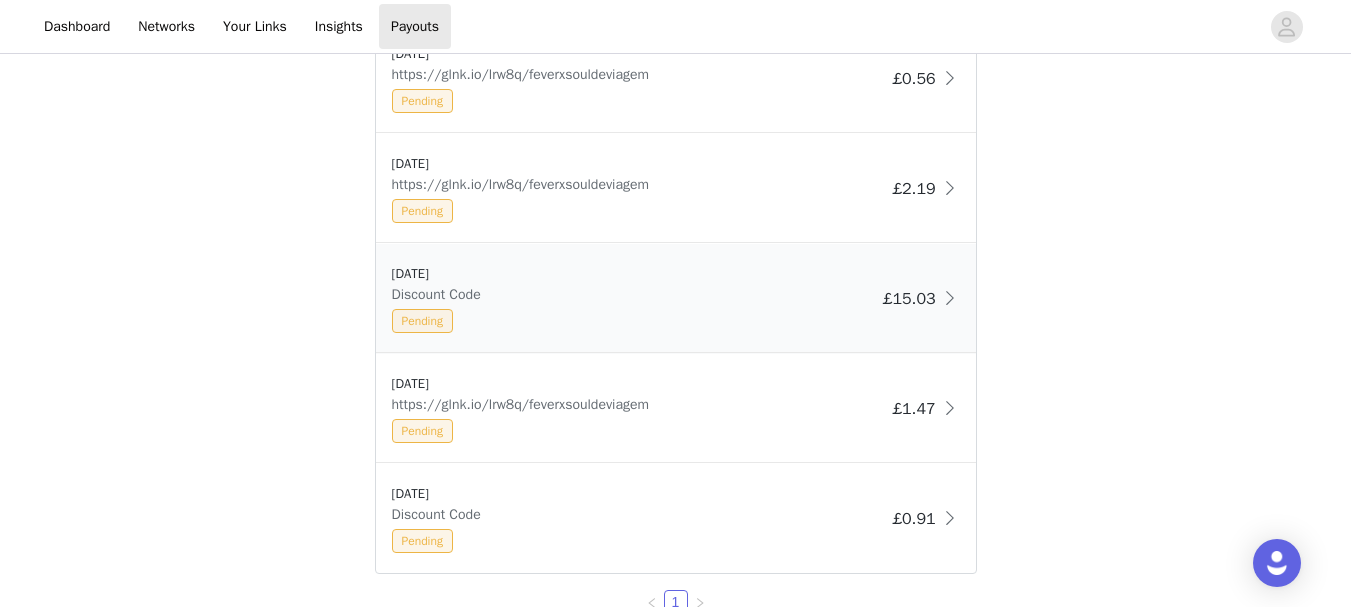 scroll, scrollTop: 1214, scrollLeft: 0, axis: vertical 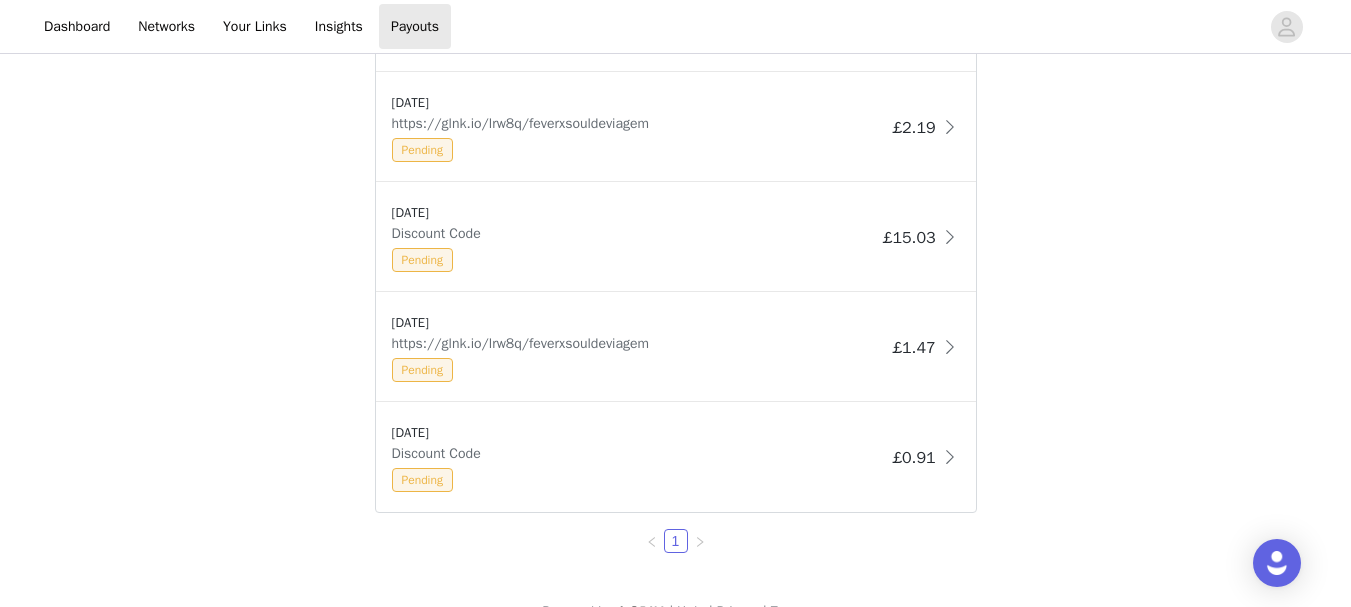 click at bounding box center [700, 541] 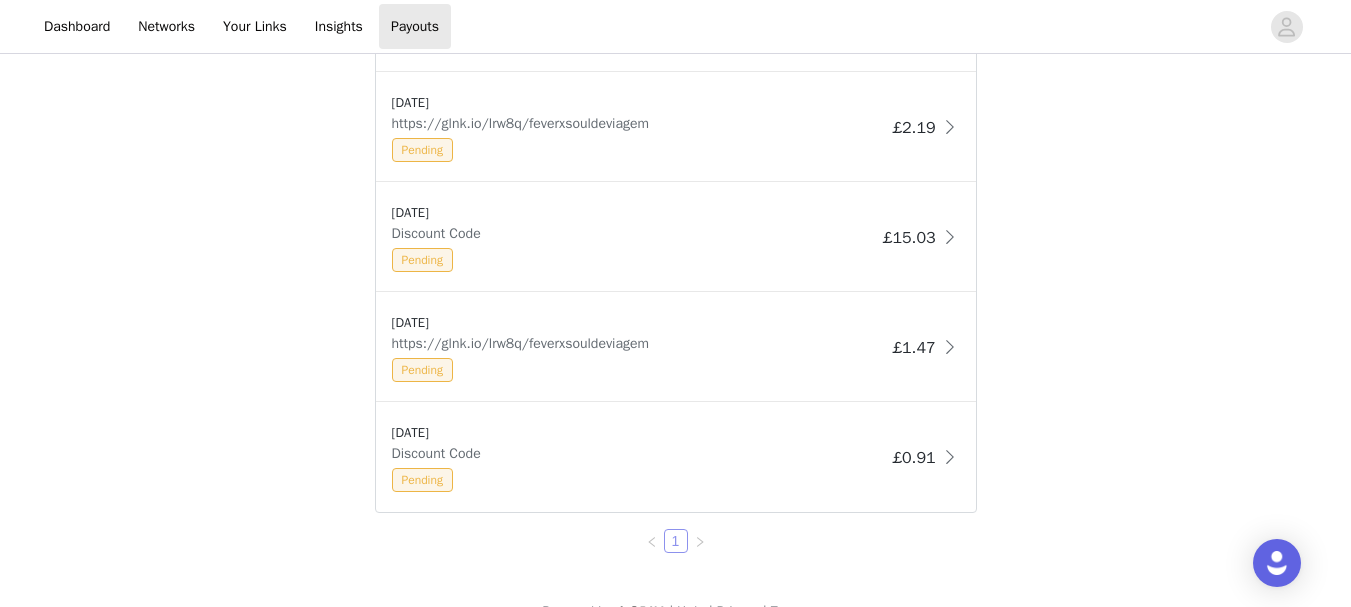 click on "1" at bounding box center (676, 541) 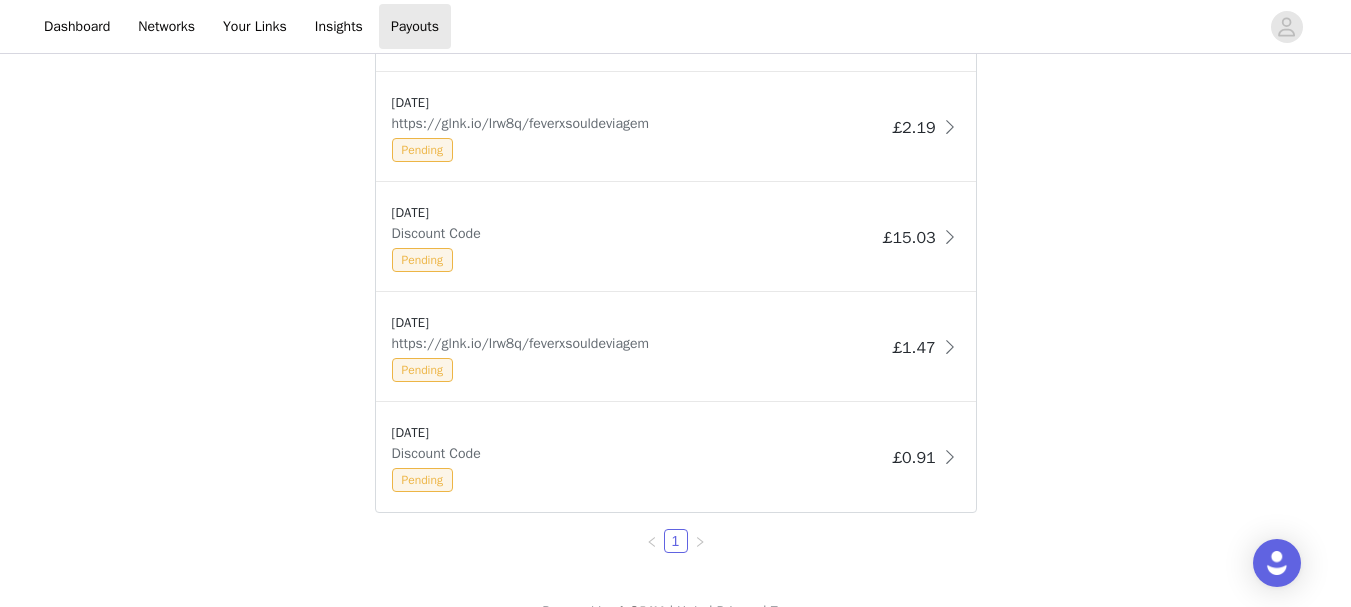 click at bounding box center [652, 541] 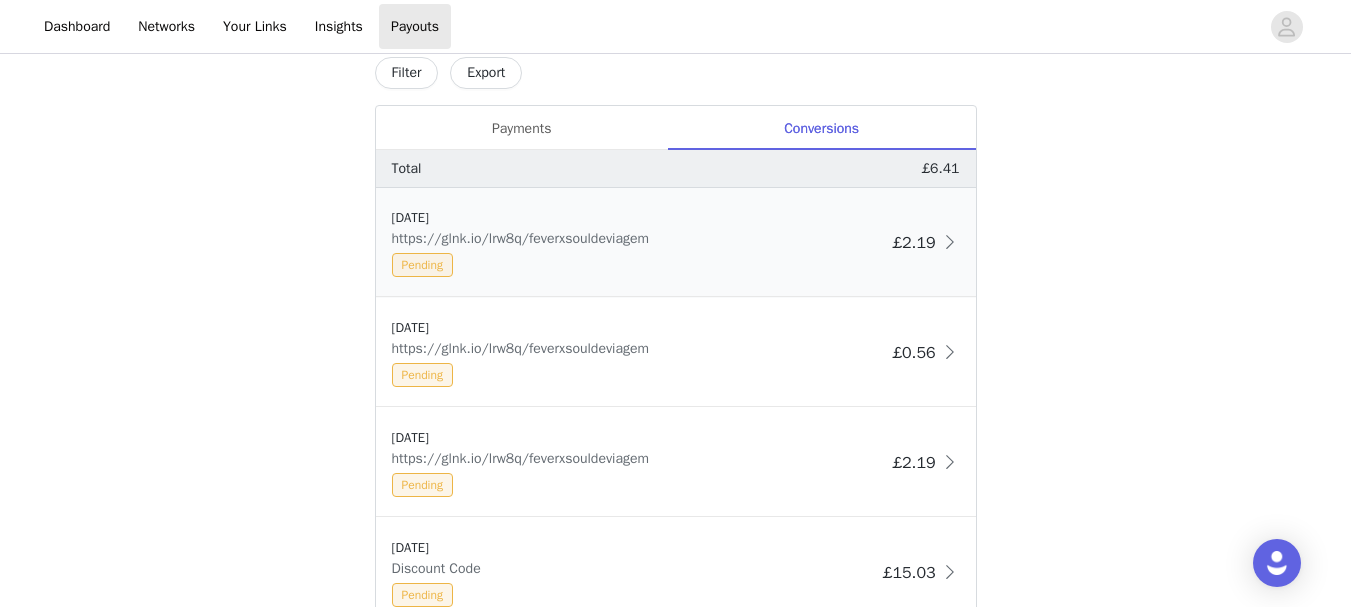 scroll, scrollTop: 814, scrollLeft: 0, axis: vertical 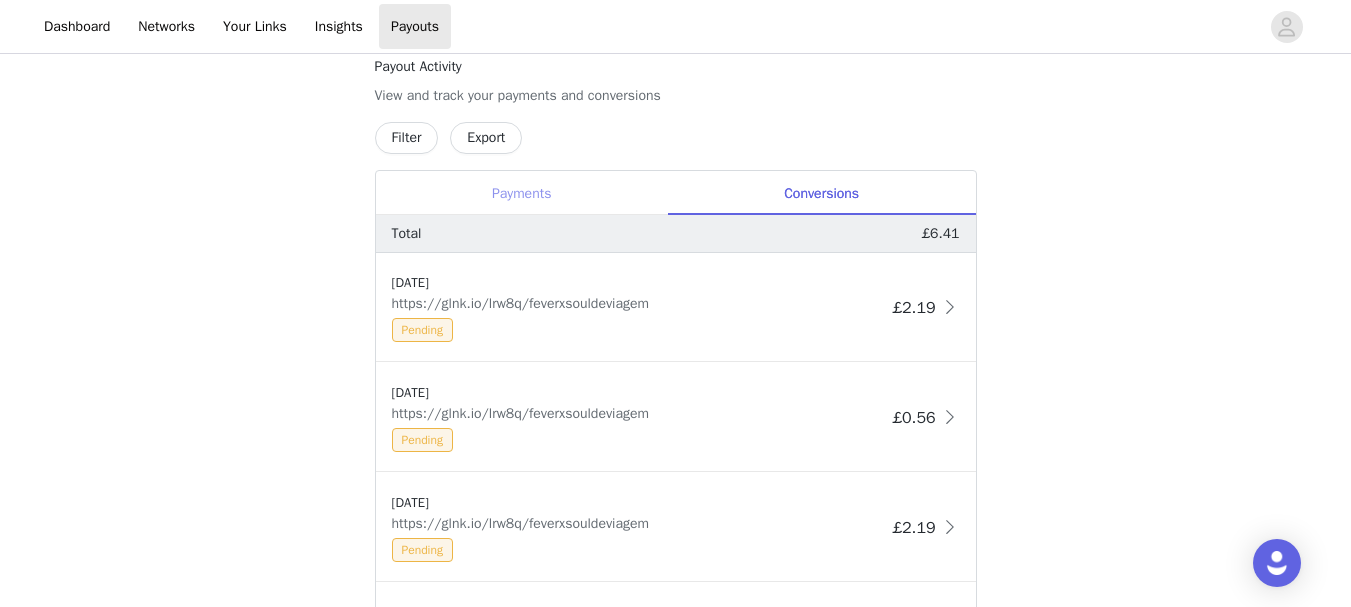 click on "Payments" at bounding box center (522, 193) 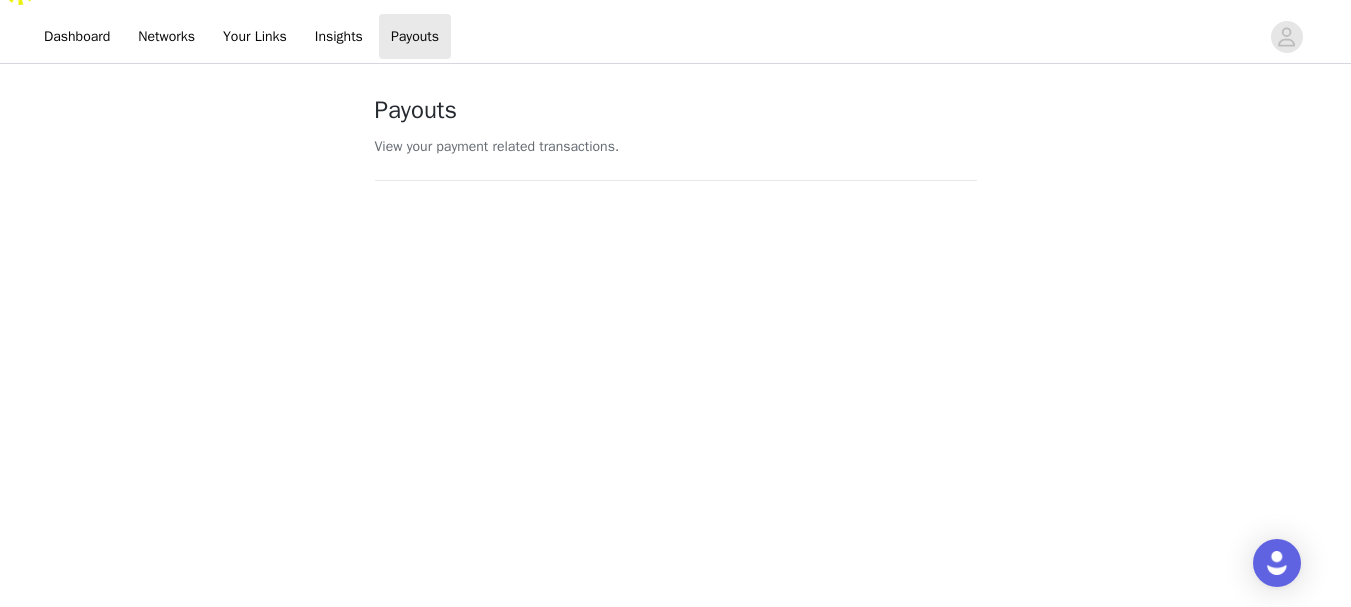 scroll, scrollTop: 0, scrollLeft: 0, axis: both 